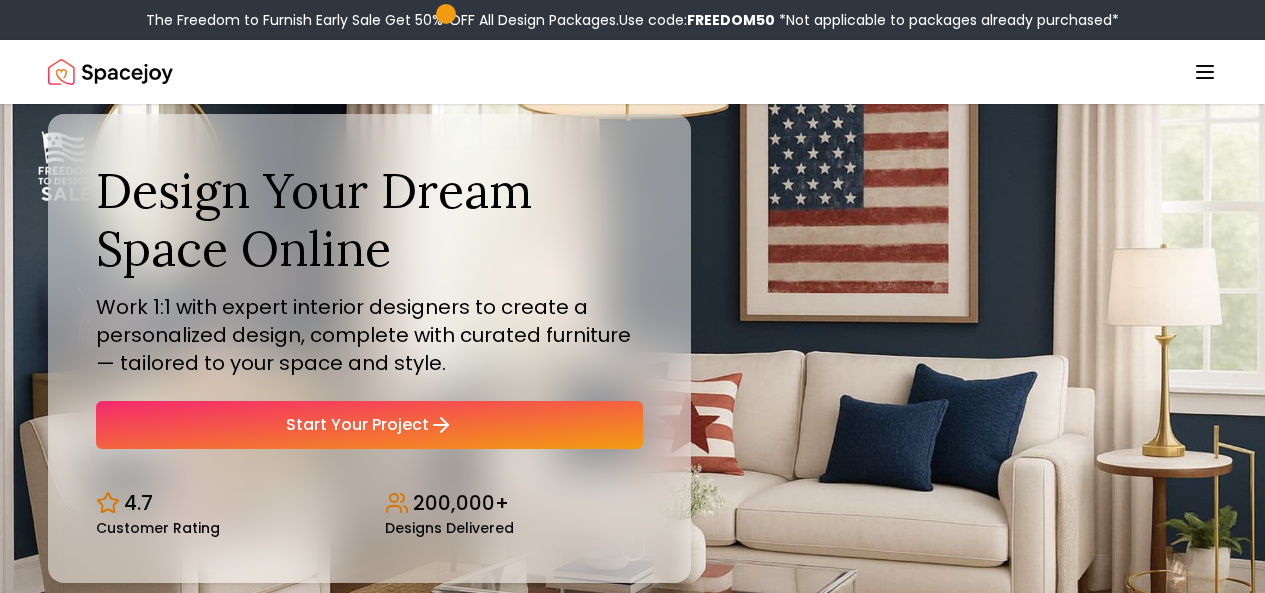 scroll, scrollTop: 0, scrollLeft: 0, axis: both 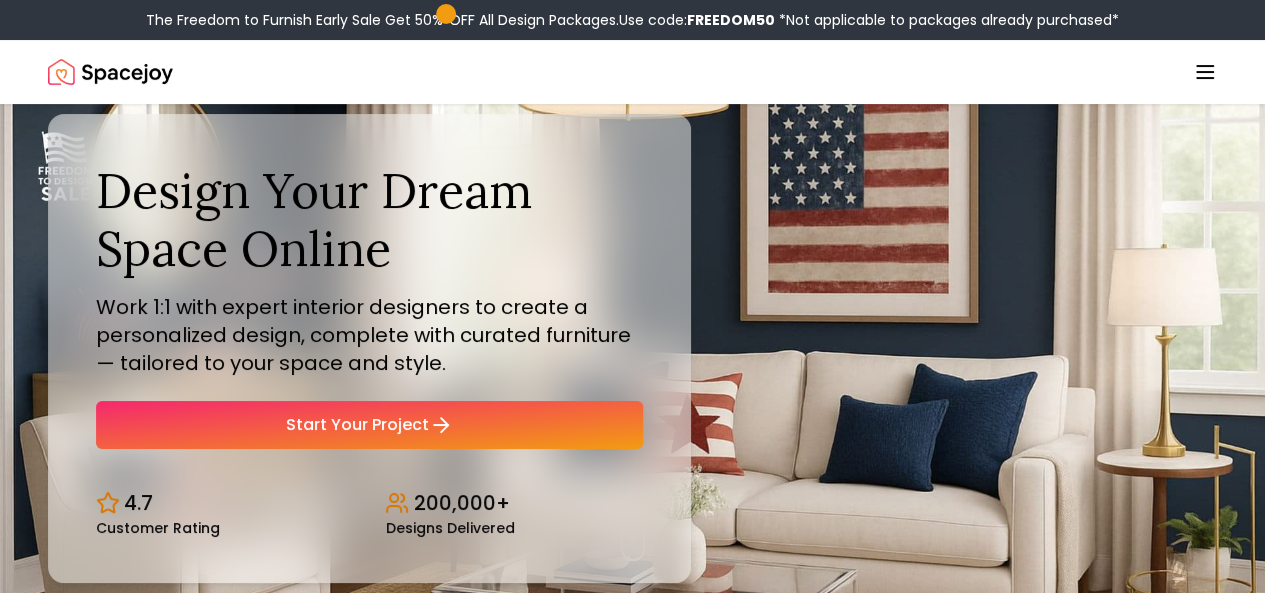 click on "How It Works" at bounding box center [0, 0] 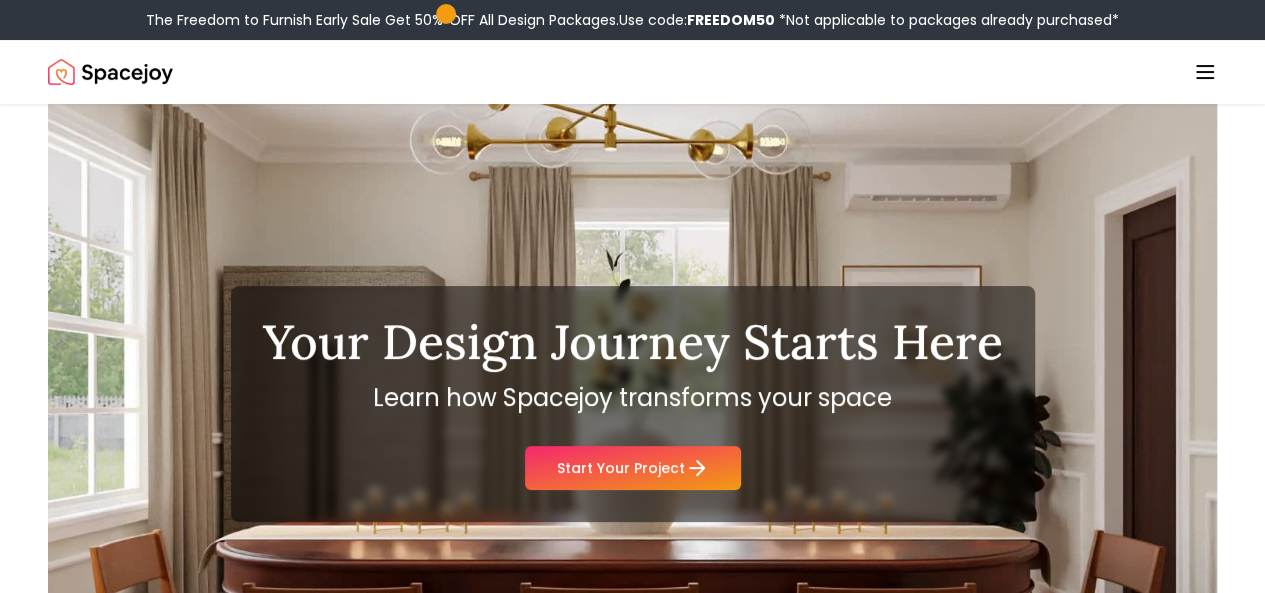 click on "Your Design Journey Starts Here Learn how Spacejoy transforms your space Start Your Project" at bounding box center [632, 404] 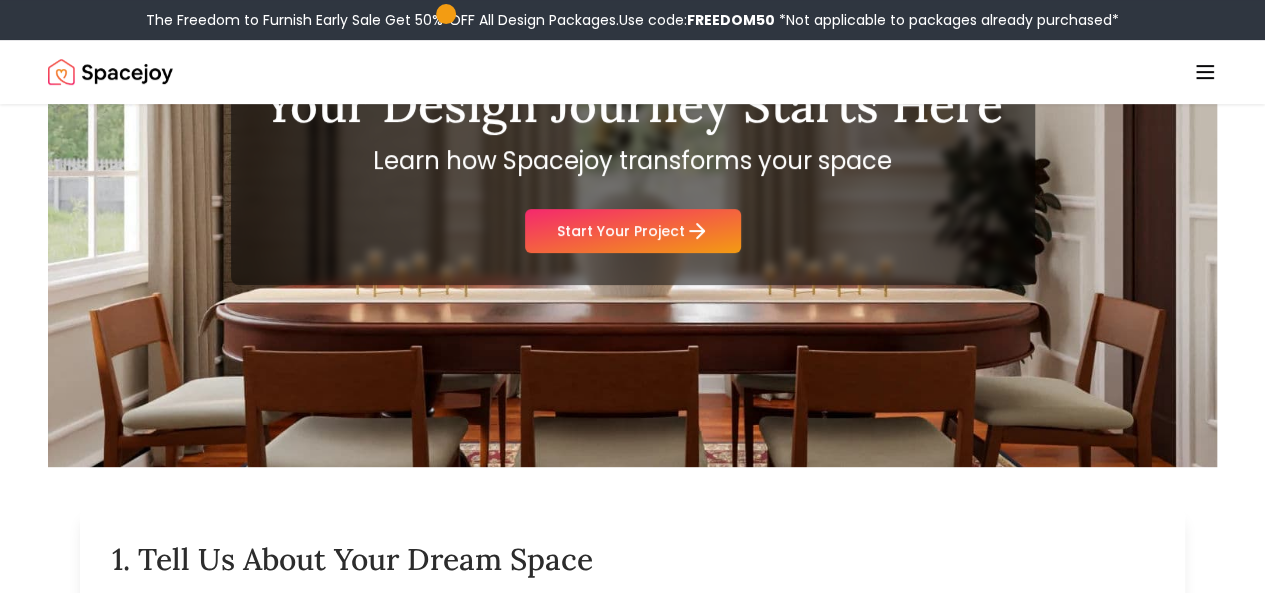 scroll, scrollTop: 400, scrollLeft: 0, axis: vertical 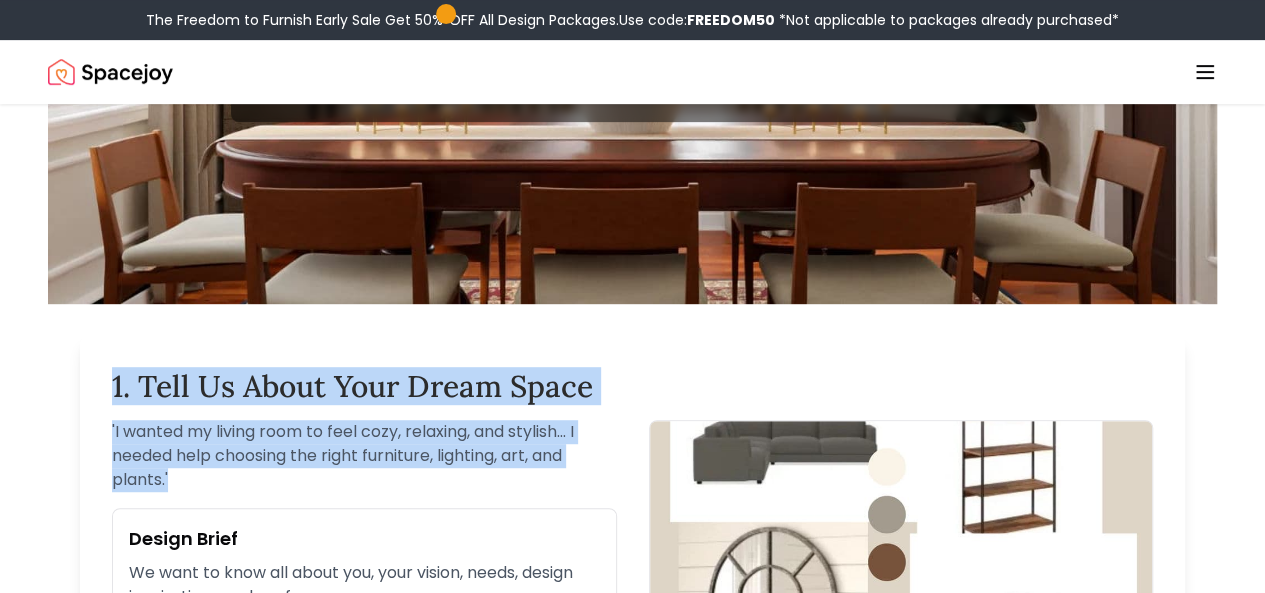 drag, startPoint x: 84, startPoint y: 393, endPoint x: 354, endPoint y: 483, distance: 284.60498 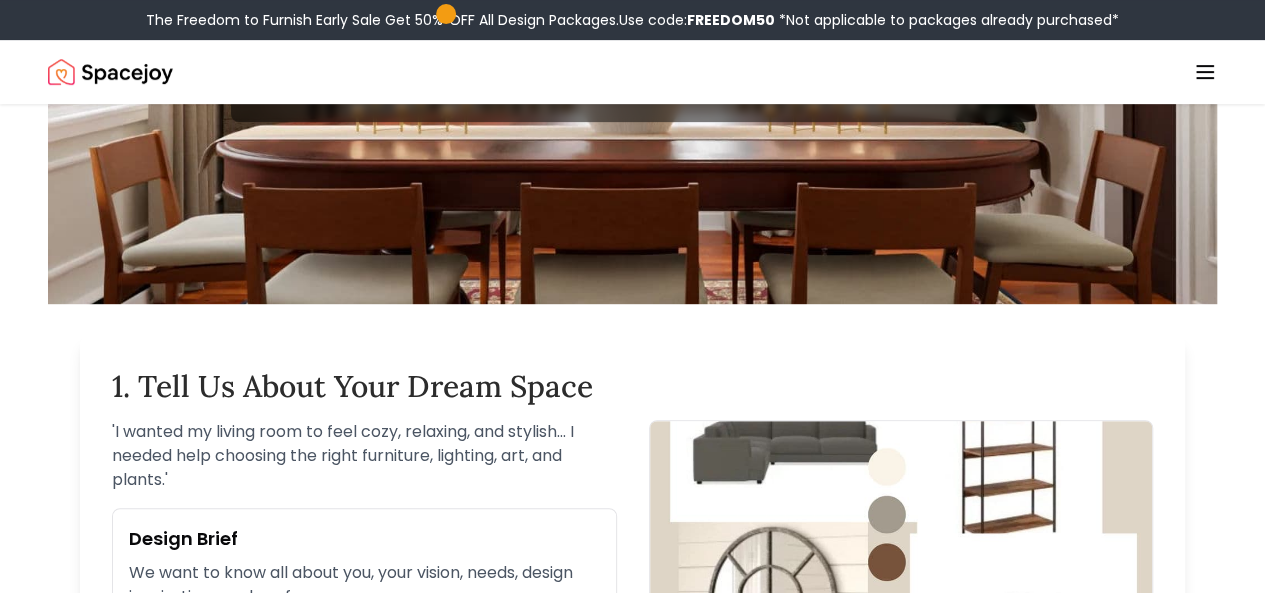 scroll, scrollTop: 600, scrollLeft: 0, axis: vertical 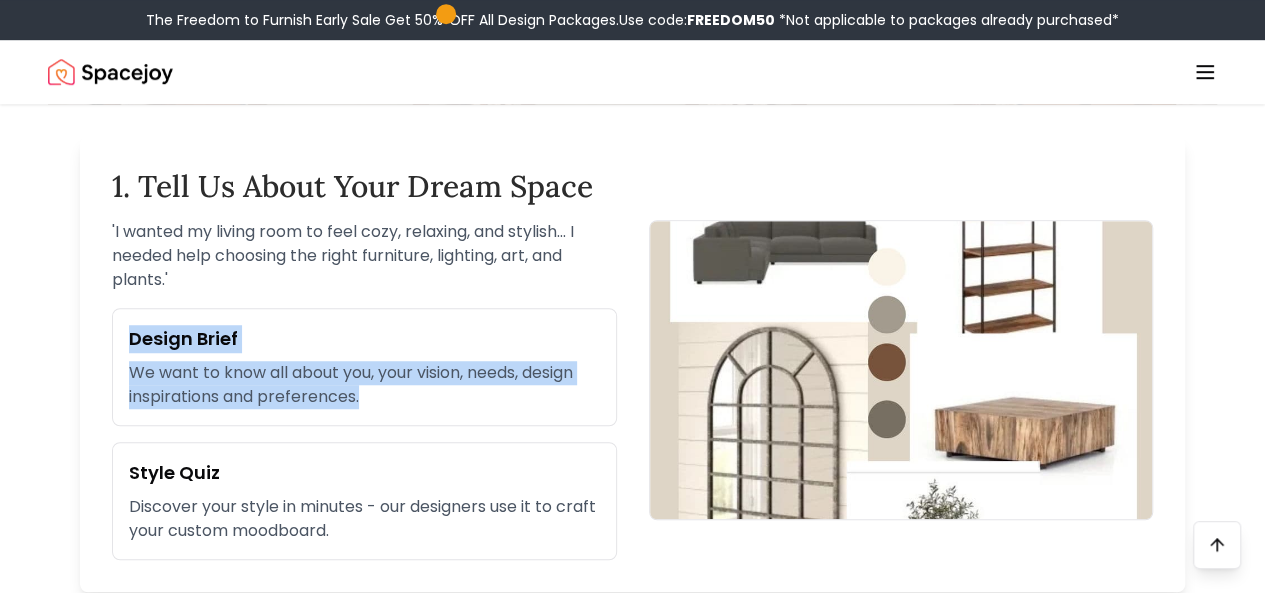drag, startPoint x: 127, startPoint y: 336, endPoint x: 404, endPoint y: 395, distance: 283.2137 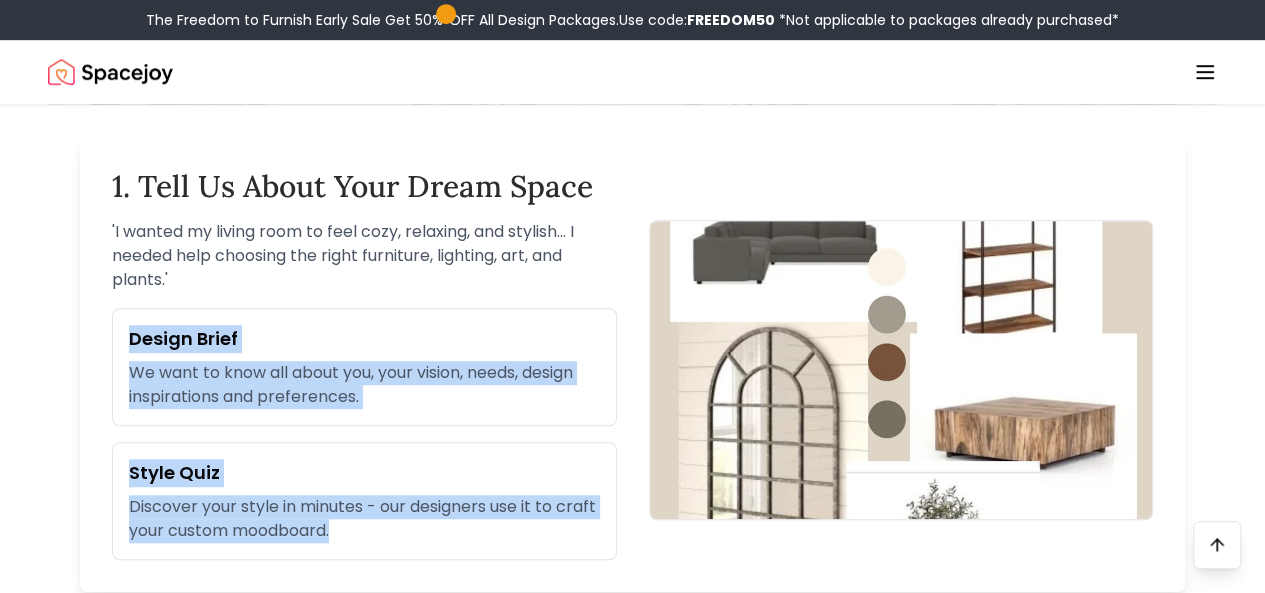 drag, startPoint x: 229, startPoint y: 485, endPoint x: 68, endPoint y: 323, distance: 228.39659 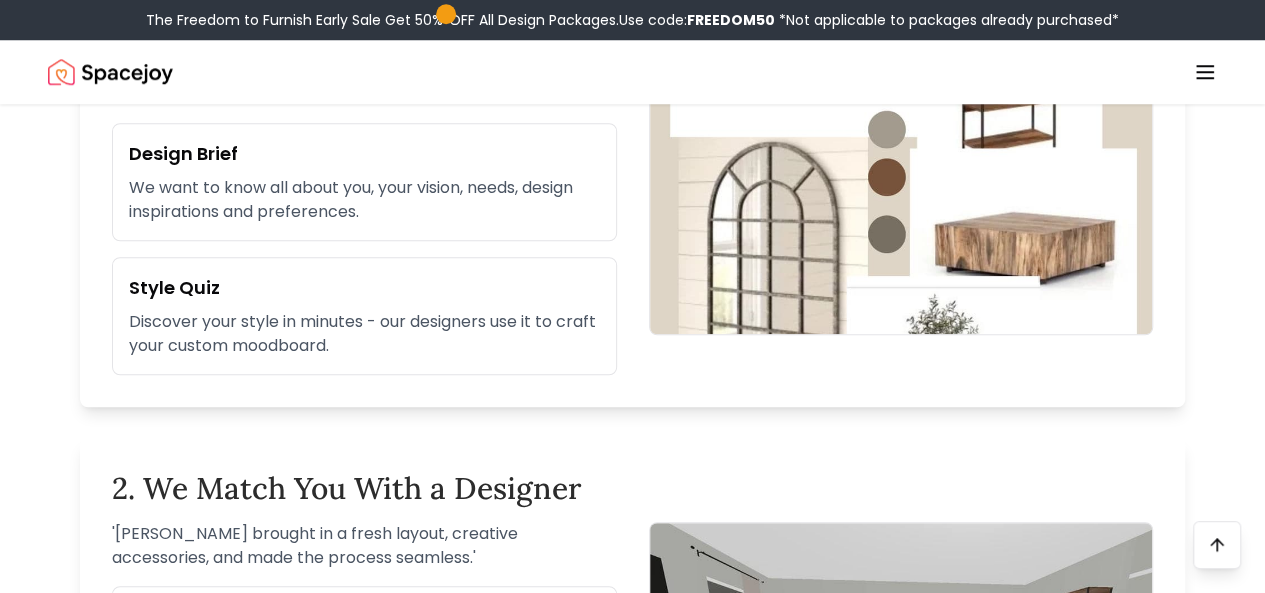scroll, scrollTop: 900, scrollLeft: 0, axis: vertical 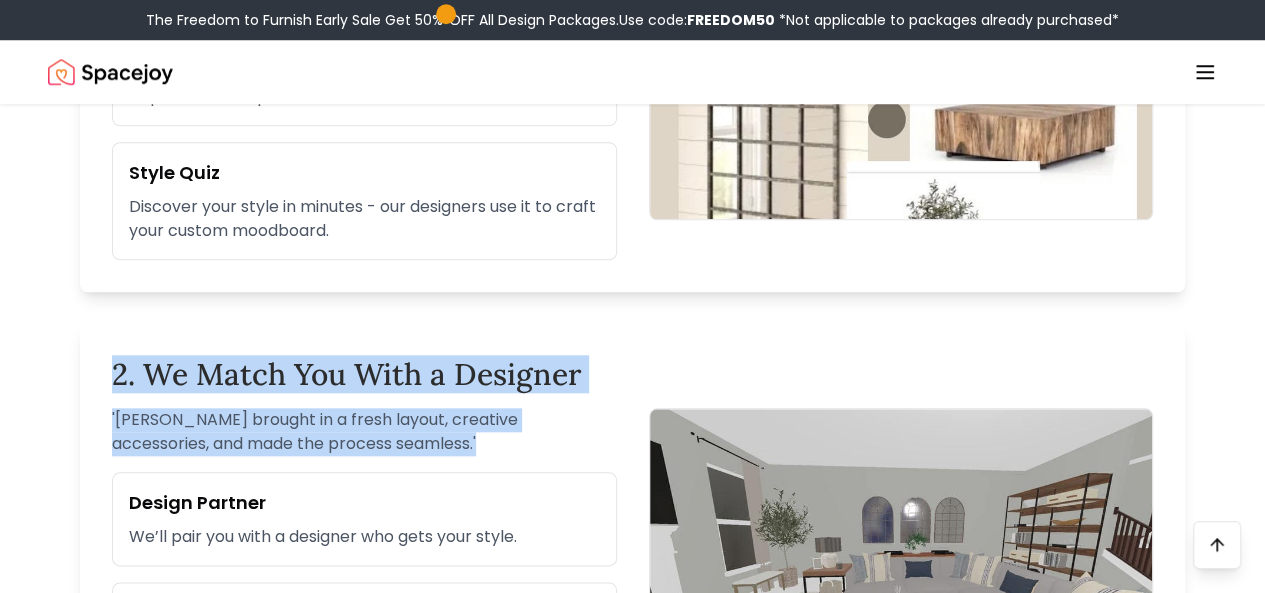 drag, startPoint x: 93, startPoint y: 366, endPoint x: 444, endPoint y: 444, distance: 359.56223 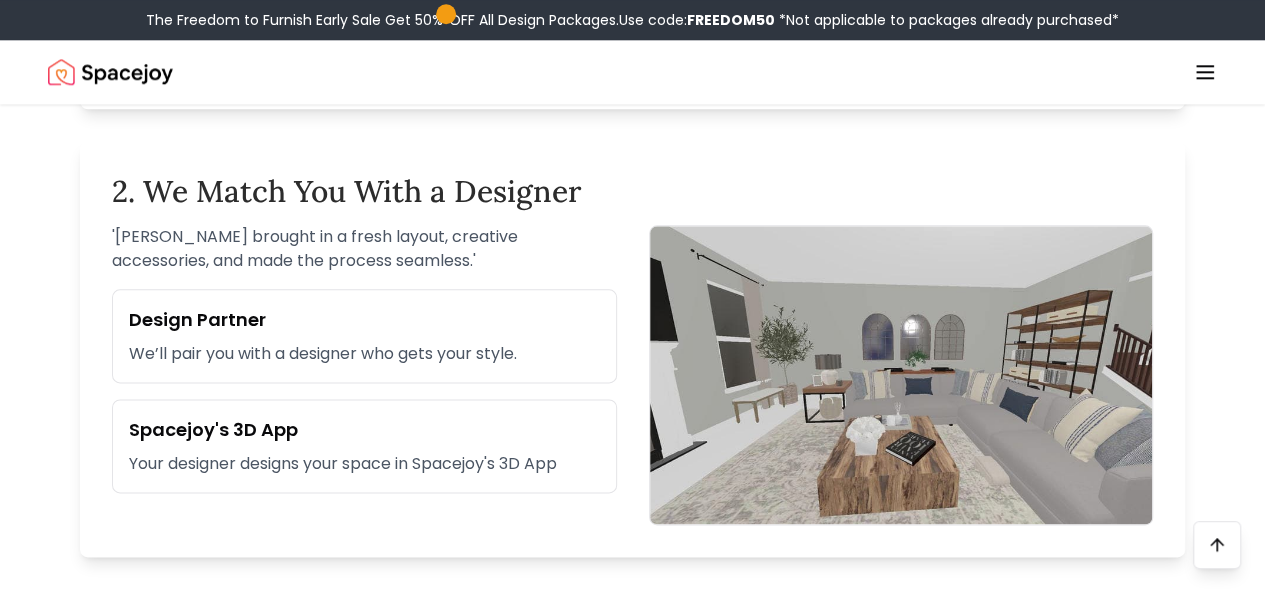 scroll, scrollTop: 1200, scrollLeft: 0, axis: vertical 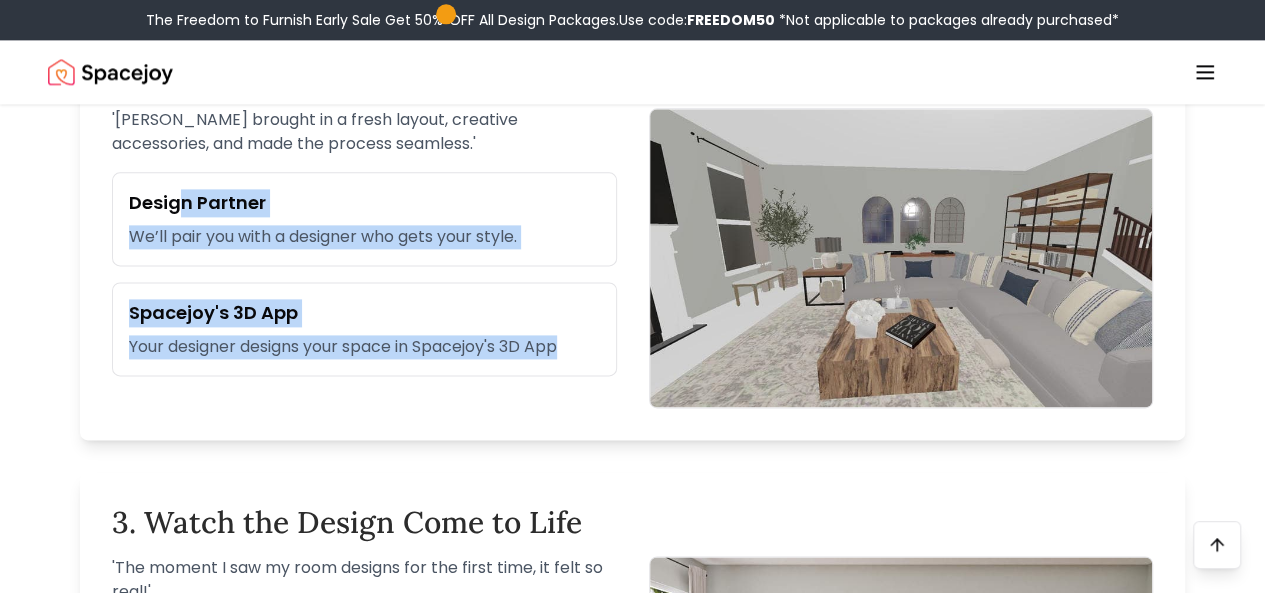 drag, startPoint x: 174, startPoint y: 210, endPoint x: 578, endPoint y: 335, distance: 422.89597 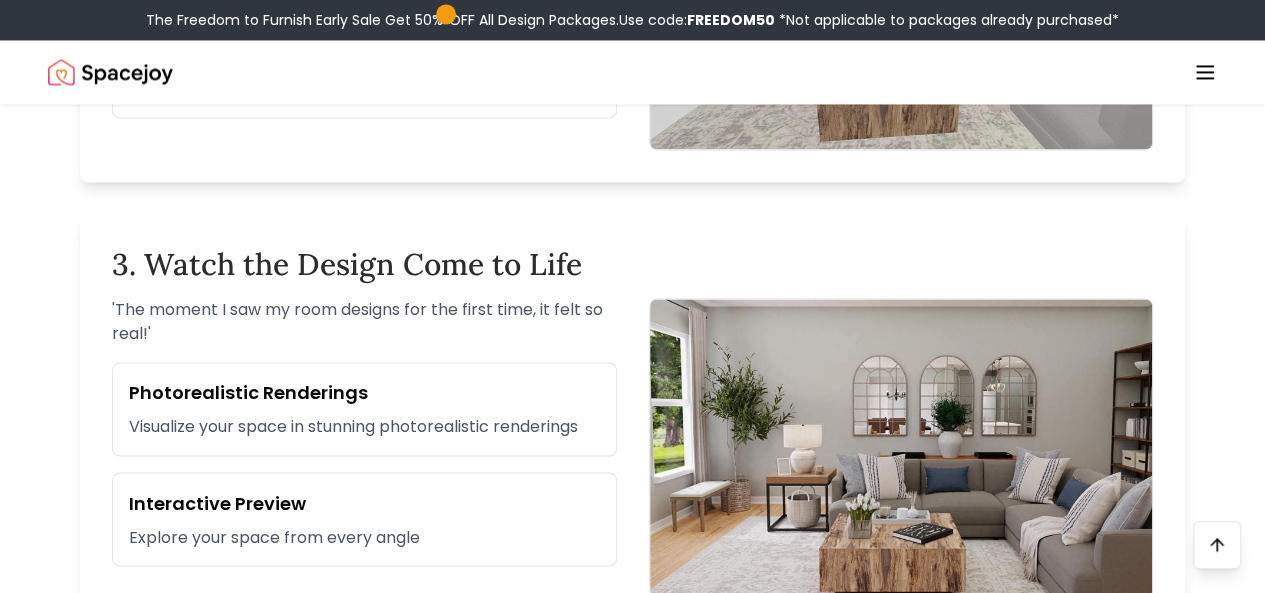 scroll, scrollTop: 1500, scrollLeft: 0, axis: vertical 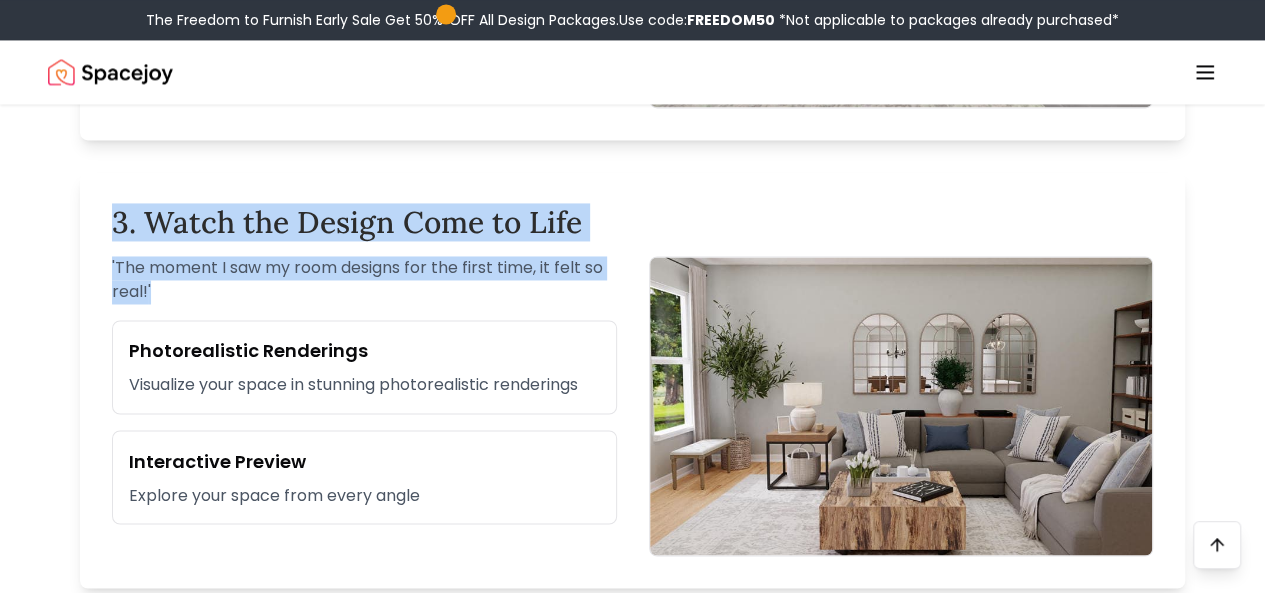 drag, startPoint x: 114, startPoint y: 218, endPoint x: 413, endPoint y: 295, distance: 308.75555 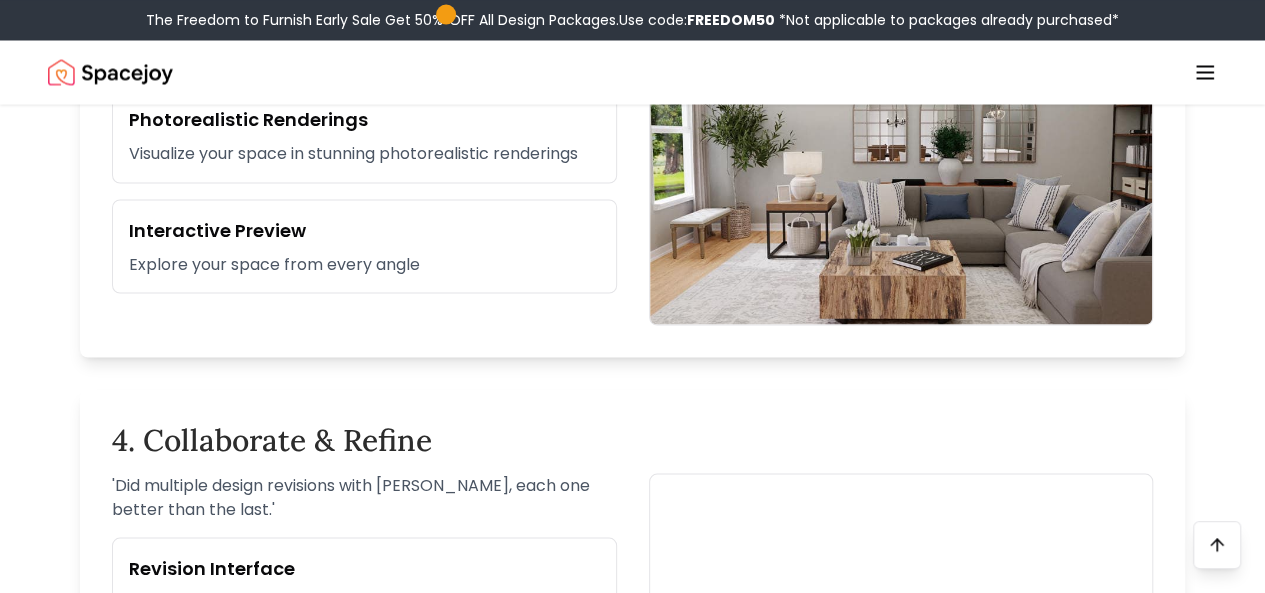 scroll, scrollTop: 1700, scrollLeft: 0, axis: vertical 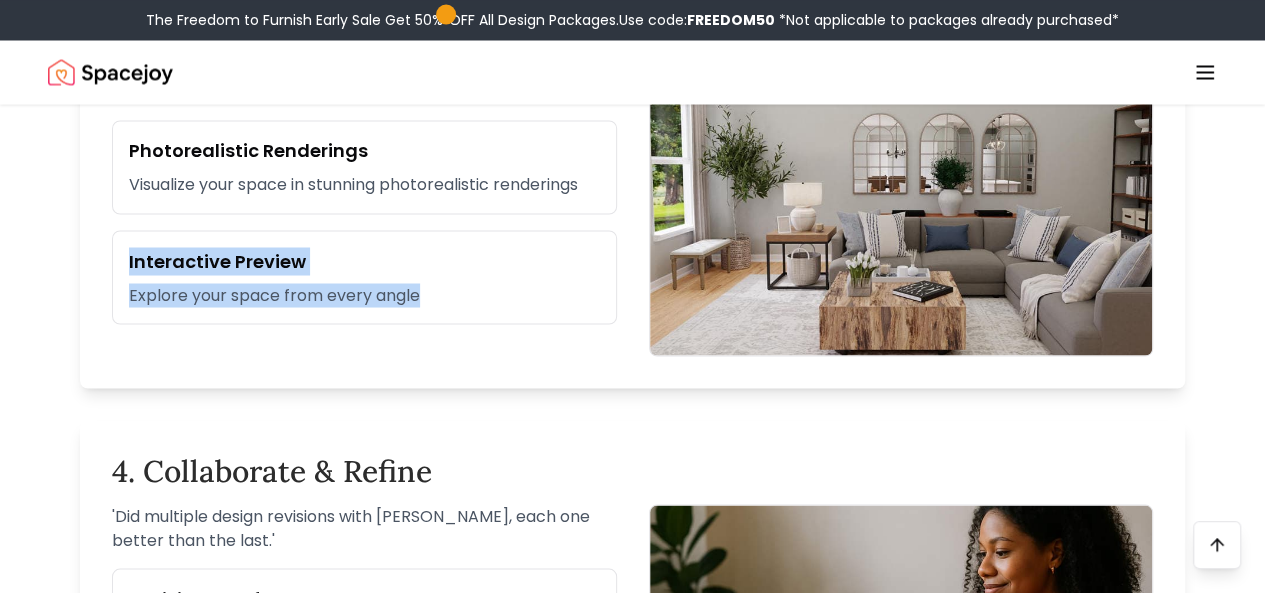 drag, startPoint x: 127, startPoint y: 257, endPoint x: 442, endPoint y: 300, distance: 317.9214 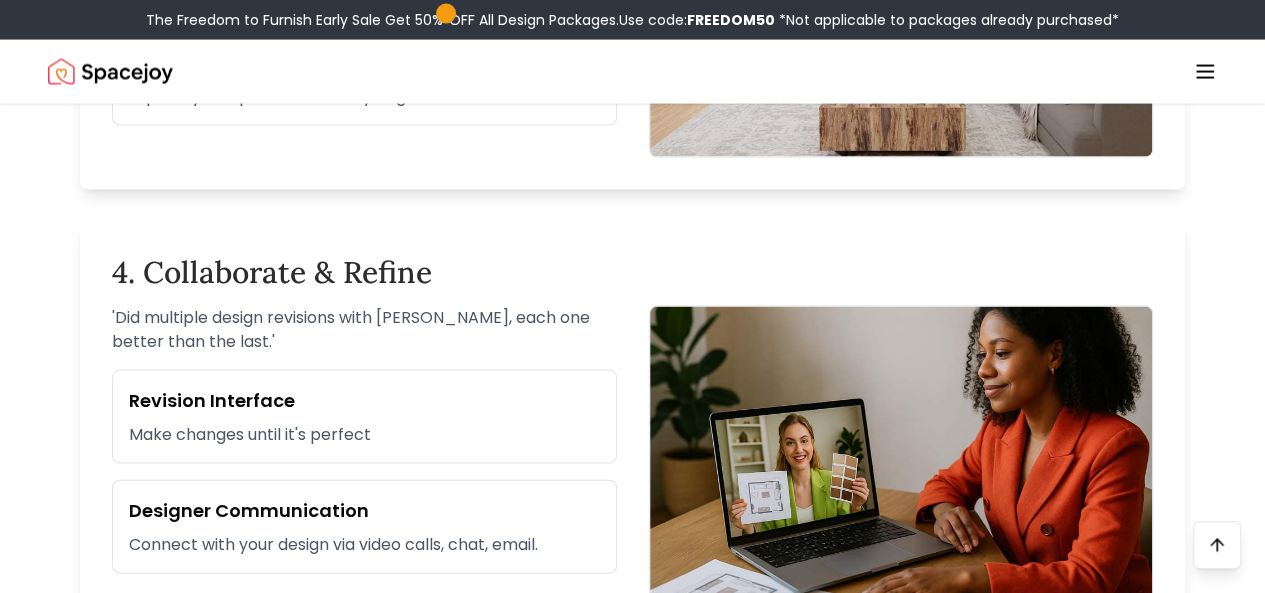 scroll, scrollTop: 1900, scrollLeft: 0, axis: vertical 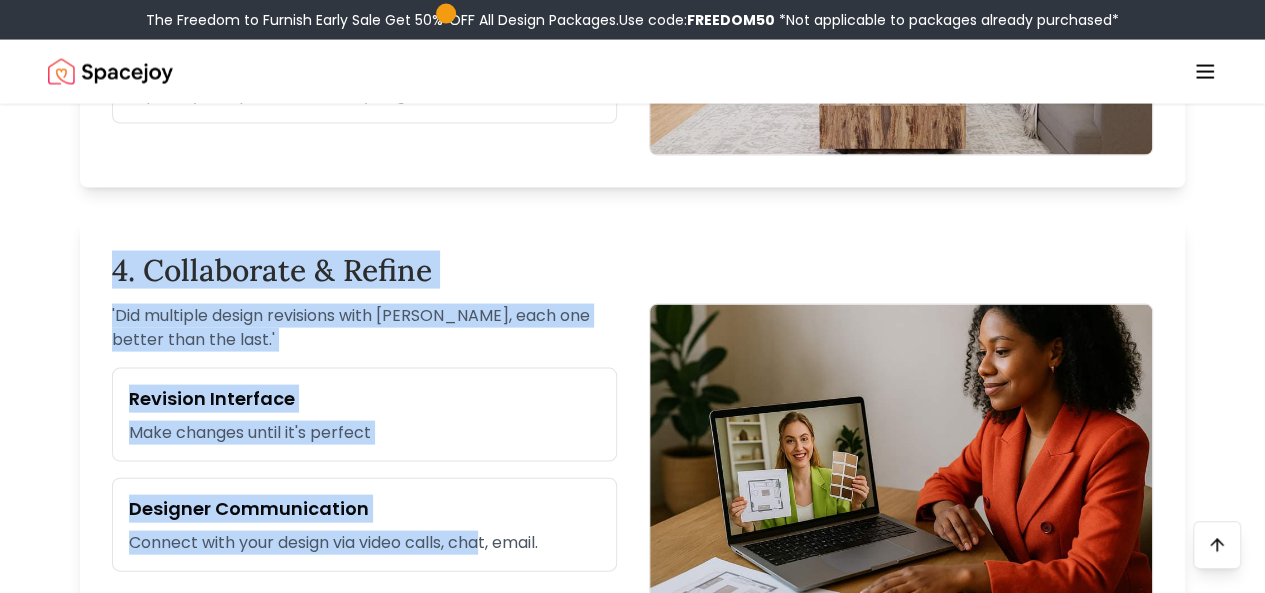 drag, startPoint x: 118, startPoint y: 266, endPoint x: 483, endPoint y: 533, distance: 452.23224 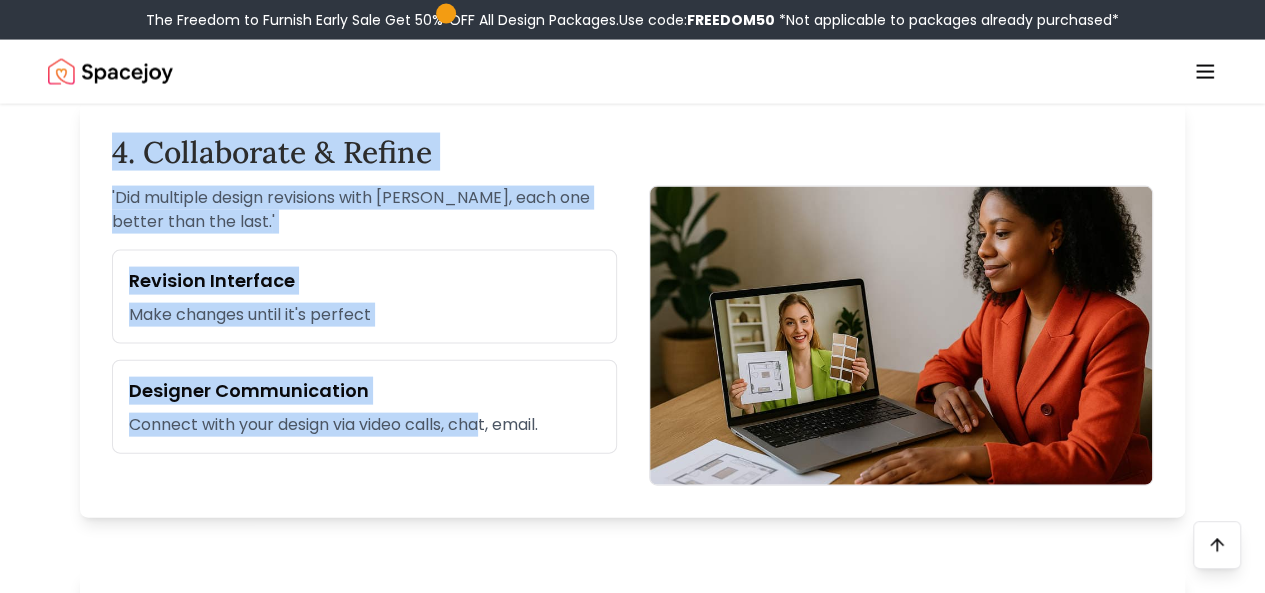 scroll, scrollTop: 2400, scrollLeft: 0, axis: vertical 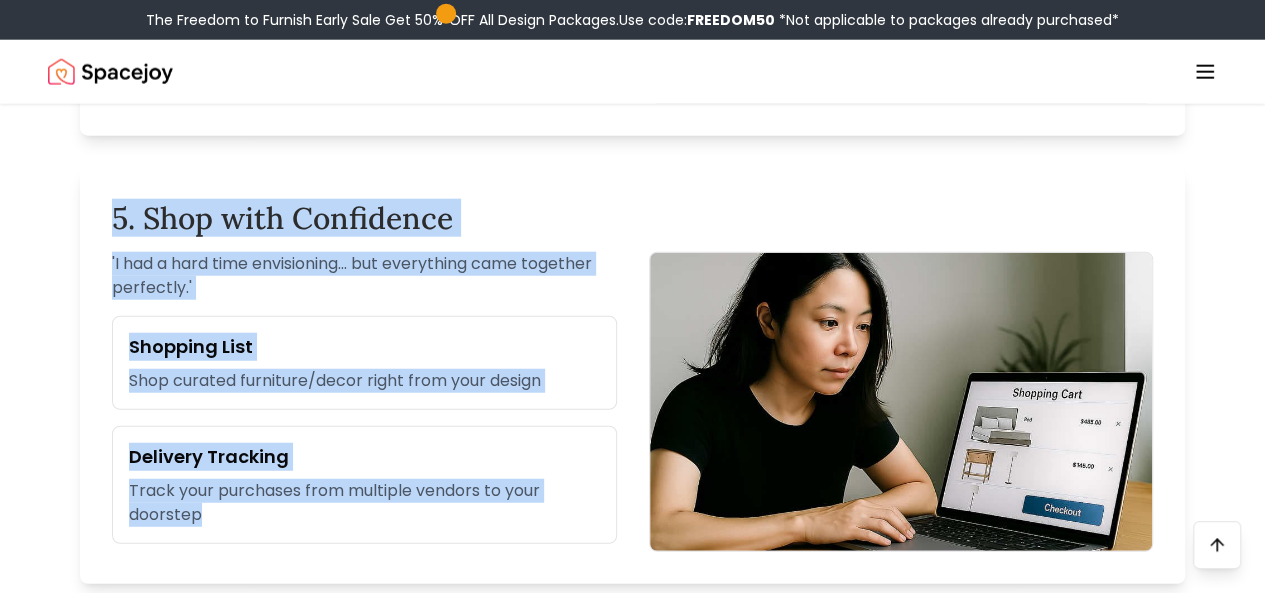 drag, startPoint x: 102, startPoint y: 215, endPoint x: 432, endPoint y: 525, distance: 452.76926 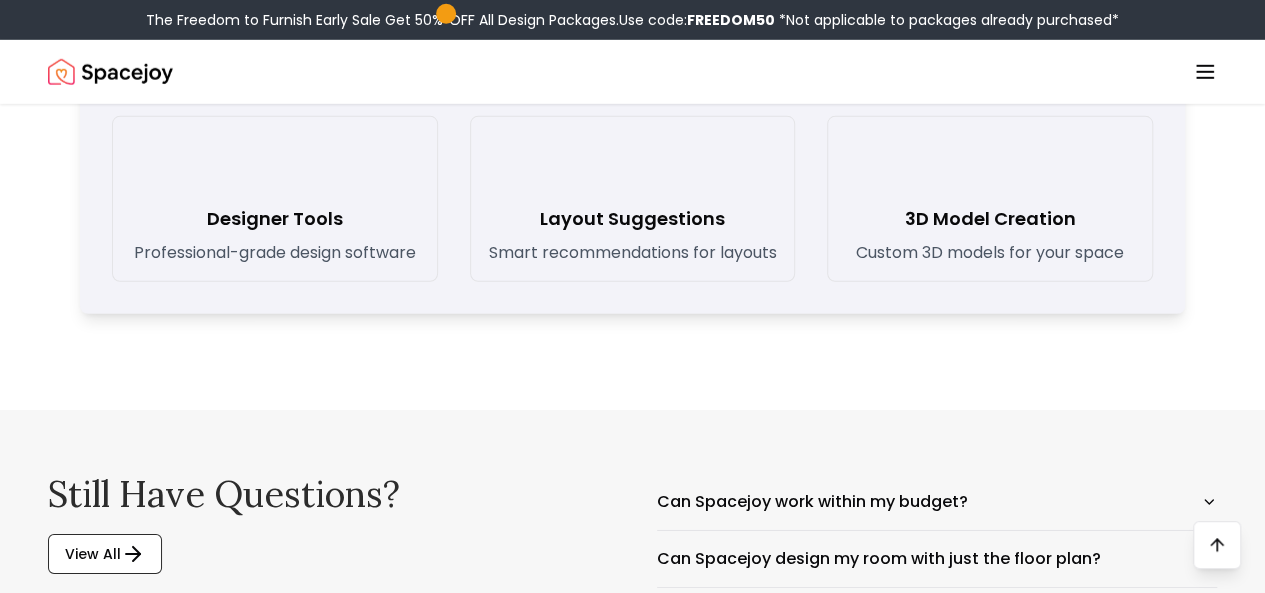 scroll, scrollTop: 3100, scrollLeft: 0, axis: vertical 